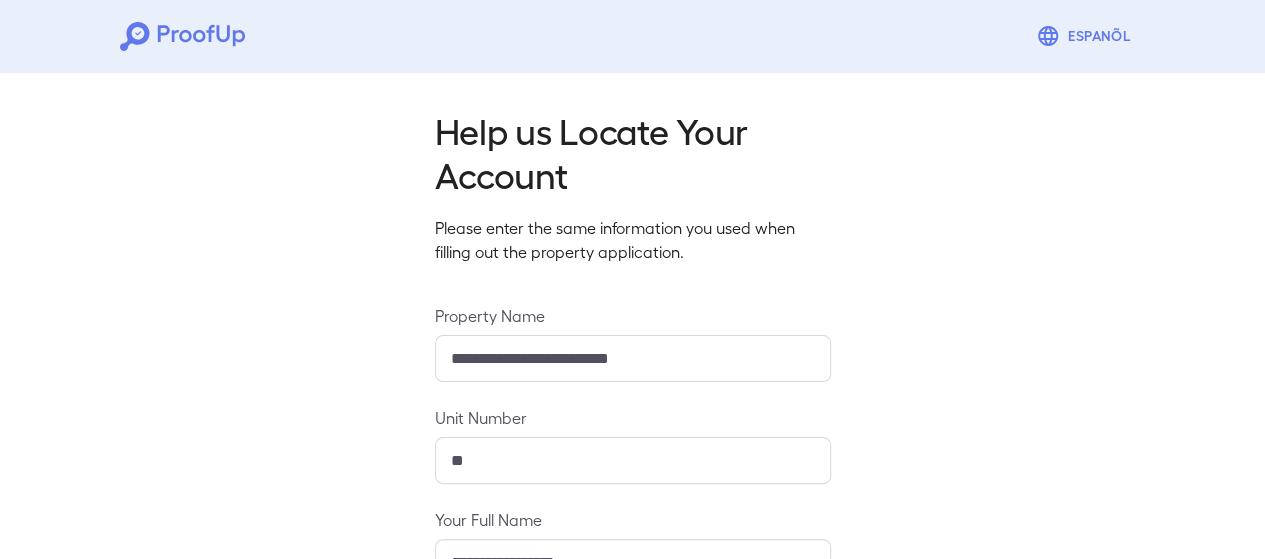 scroll, scrollTop: 346, scrollLeft: 0, axis: vertical 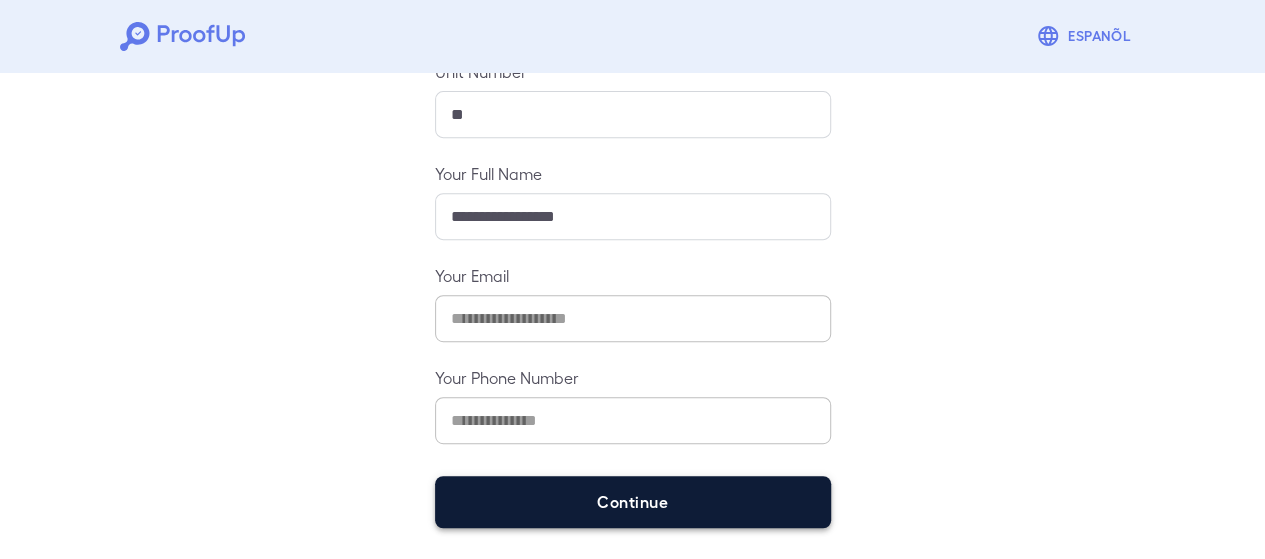 click on "Continue" at bounding box center (633, 502) 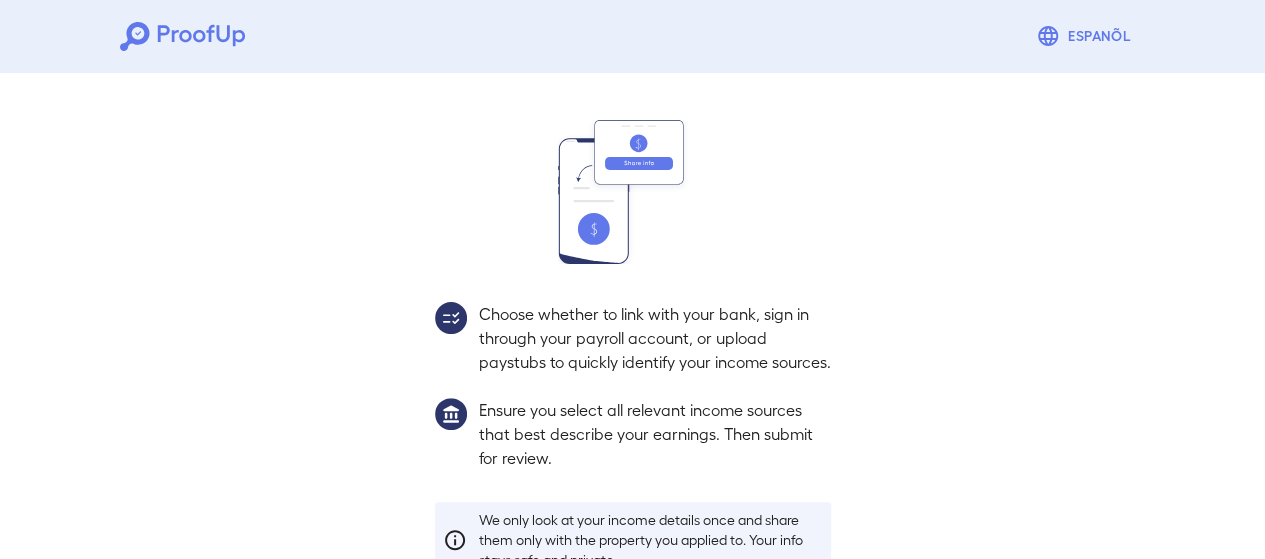 scroll, scrollTop: 318, scrollLeft: 0, axis: vertical 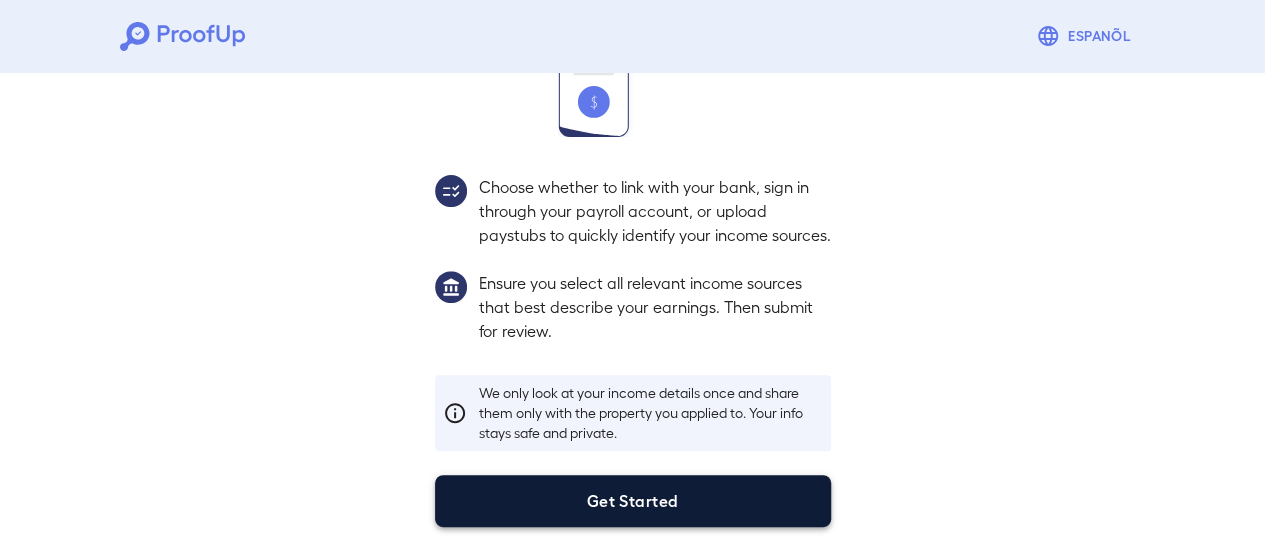 click on "Get Started" at bounding box center [633, 501] 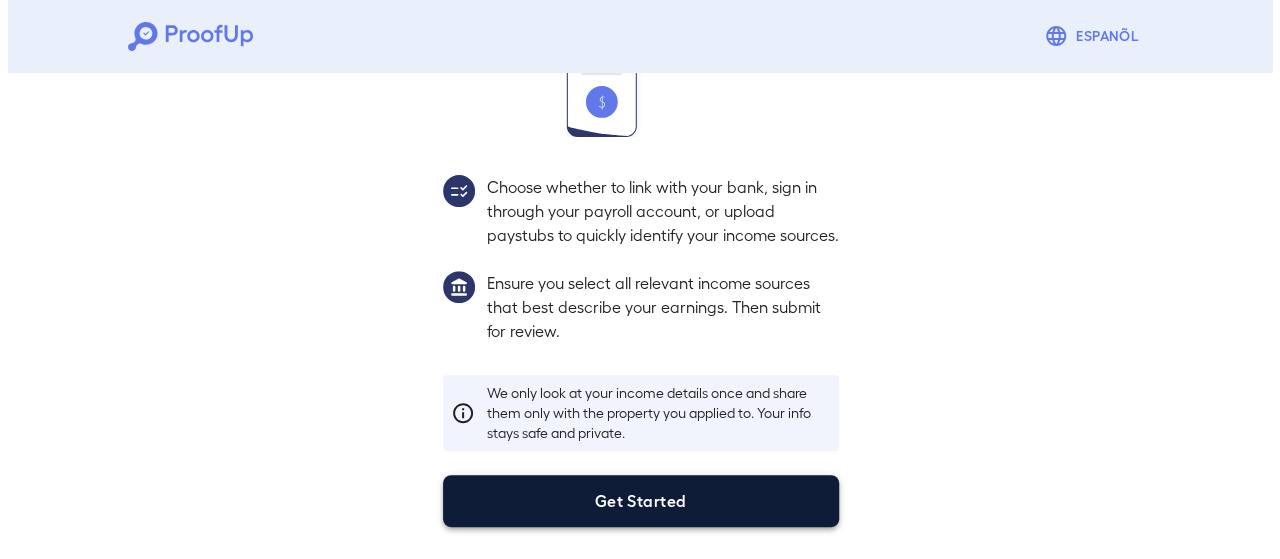 scroll, scrollTop: 204, scrollLeft: 0, axis: vertical 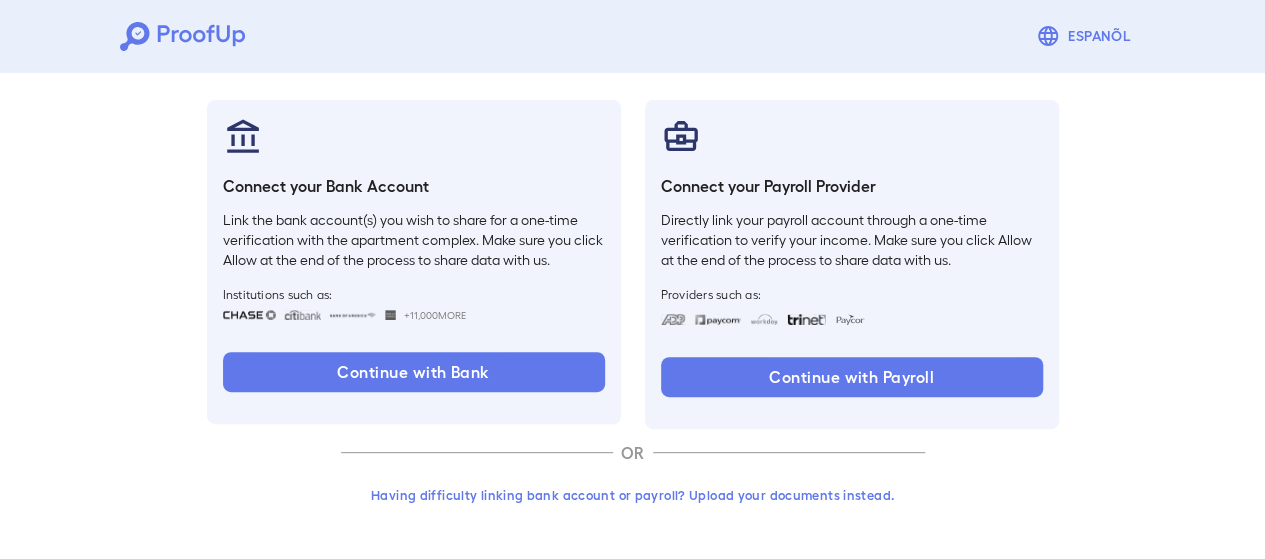 click on "Having difficulty linking bank account or payroll? Upload your documents instead." at bounding box center [633, 495] 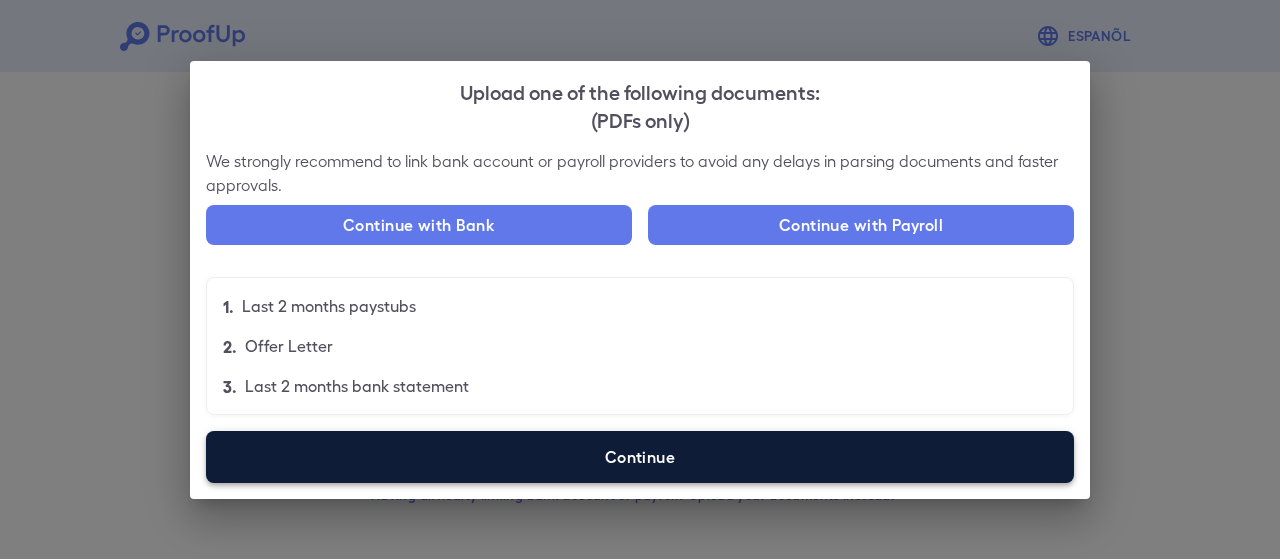 click on "Continue" at bounding box center [640, 457] 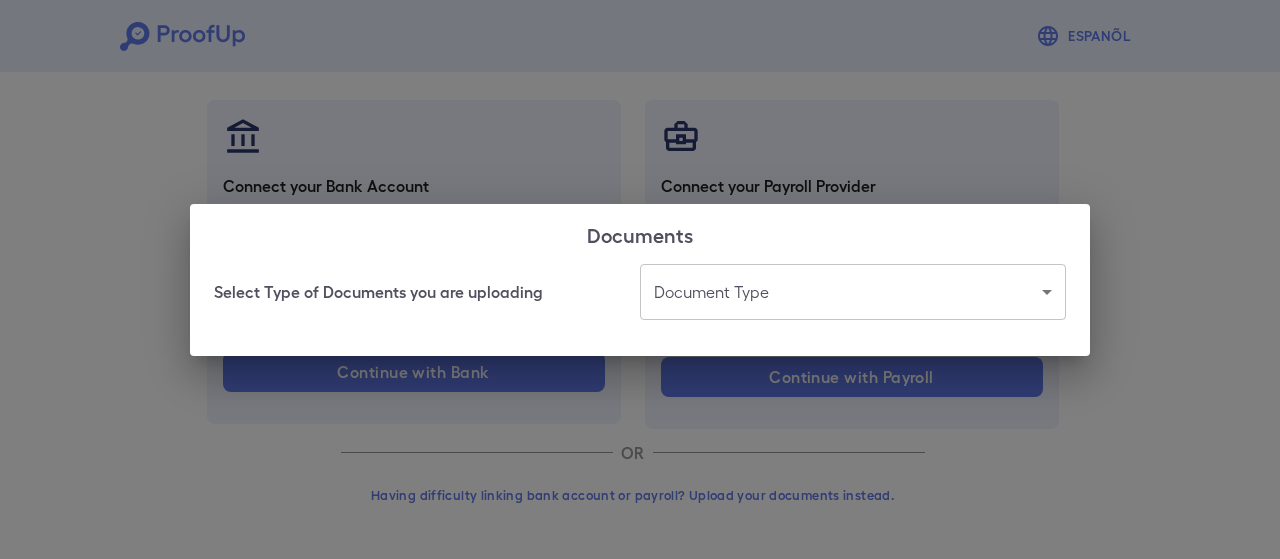click on "Espanõl Go back How Would You Like to Verify Your Income? There are multiple ways you can access and upload your income. Select the best method for you. Connect your Bank Account Link the bank account(s) you wish to share for a one-time verification with the apartment complex. Make sure you click Allow at the end of the process to share data with us. Institutions such as: +11,000  More Continue with Bank Connect your Payroll Provider Directly link your payroll account through a one-time verification to verify your income. Make sure you click Allow at the end of the process to share data with us. Providers such as: Continue with Payroll OR Having difficulty linking bank account or payroll? Upload your documents instead. Documents Select Type of Documents you are uploading Document Type ​ ​" at bounding box center [640, 178] 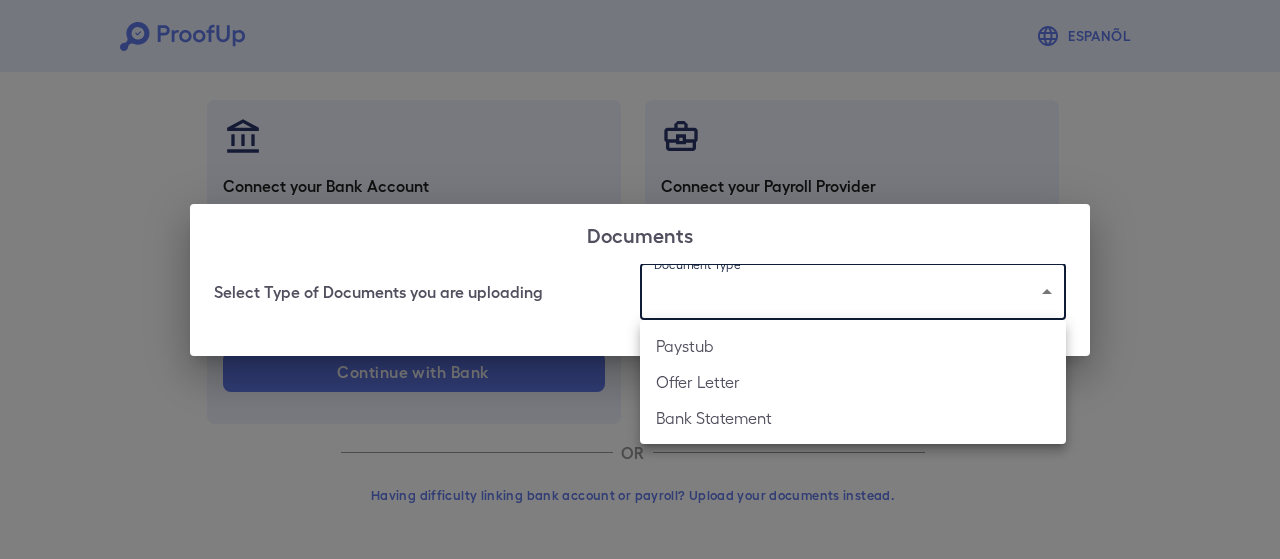 click on "Paystub" at bounding box center [853, 346] 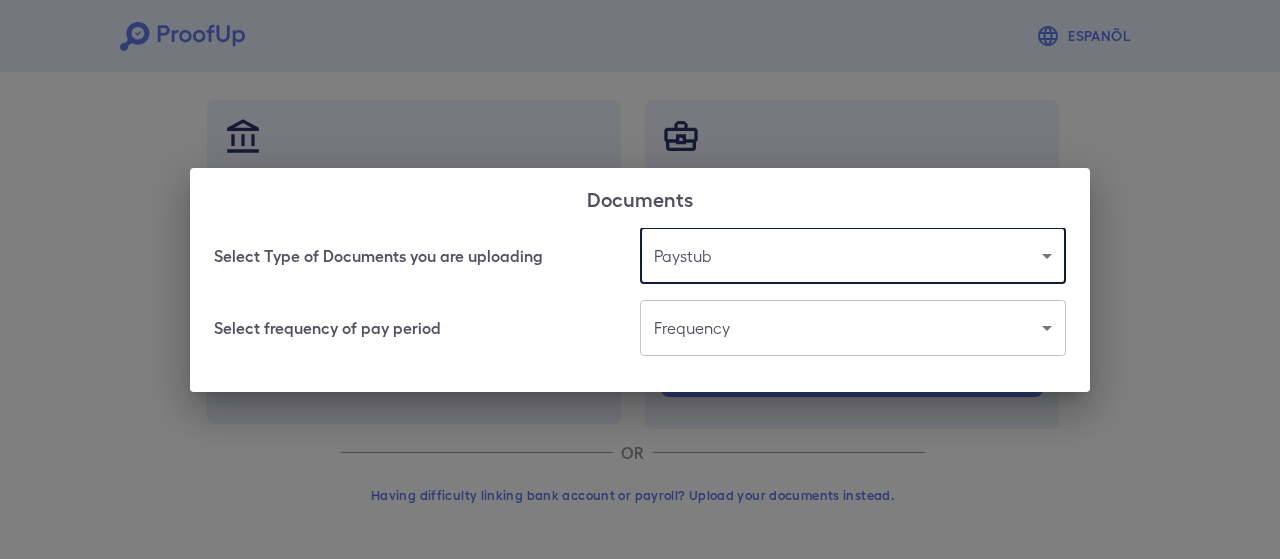 click on "Espanõl Go back How Would You Like to Verify Your Income? There are multiple ways you can access and upload your income. Select the best method for you. Connect your Bank Account Link the bank account(s) you wish to share for a one-time verification with the apartment complex. Make sure you click Allow at the end of the process to share data with us. Institutions such as: +11,000  More Continue with Bank Connect your Payroll Provider Directly link your payroll account through a one-time verification to verify your income. Make sure you click Allow at the end of the process to share data with us. Providers such as: Continue with Payroll OR Having difficulty linking bank account or payroll? Upload your documents instead. Documents Select Type of Documents you are uploading Paystub ******* ​ Select frequency of pay period Frequency ​ ​" at bounding box center (640, 178) 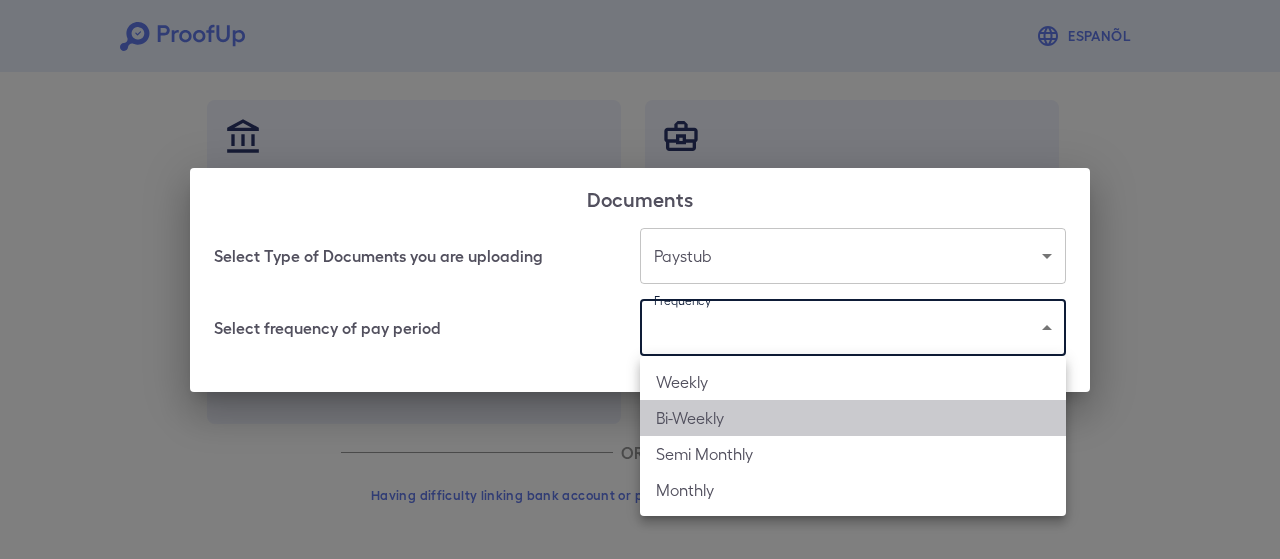 click on "Bi-Weekly" at bounding box center [853, 418] 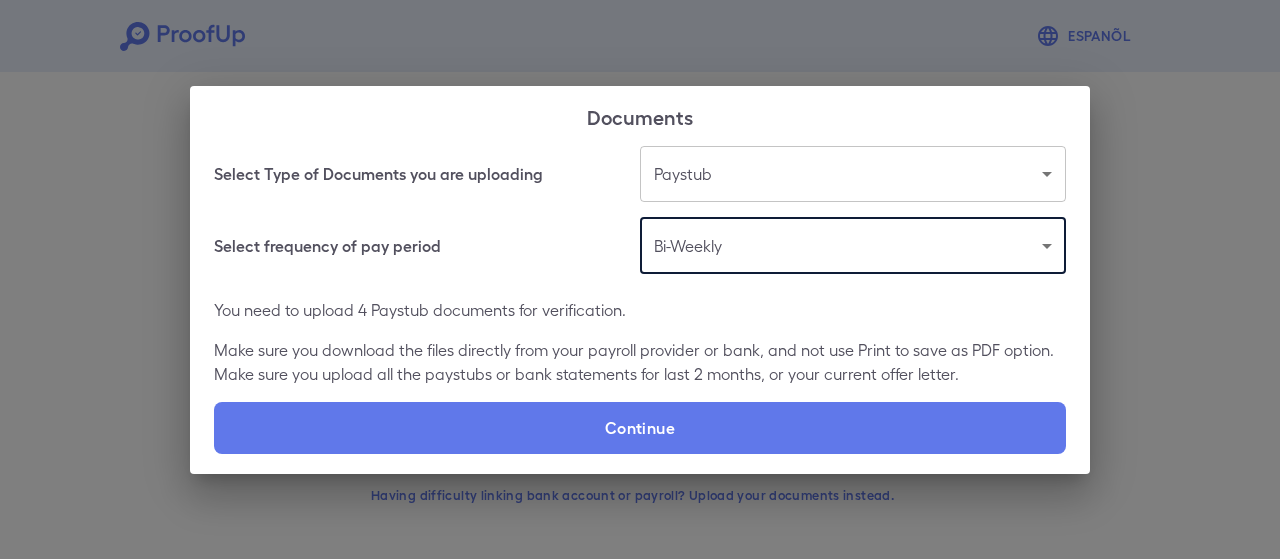 click on "Continue" at bounding box center (640, 428) 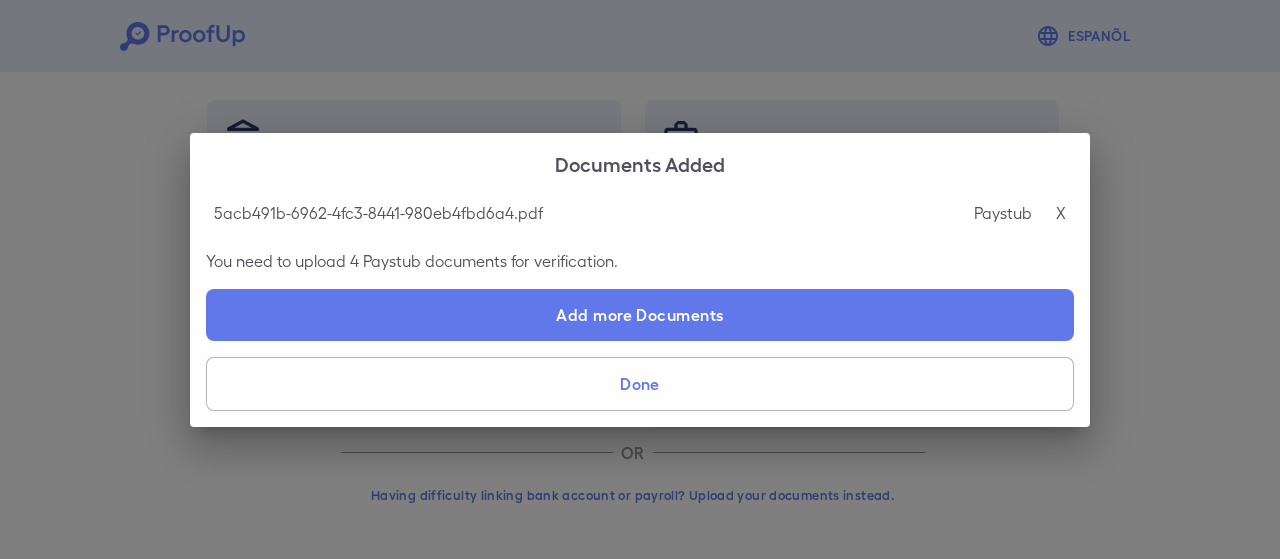 click on "Done" at bounding box center [640, 384] 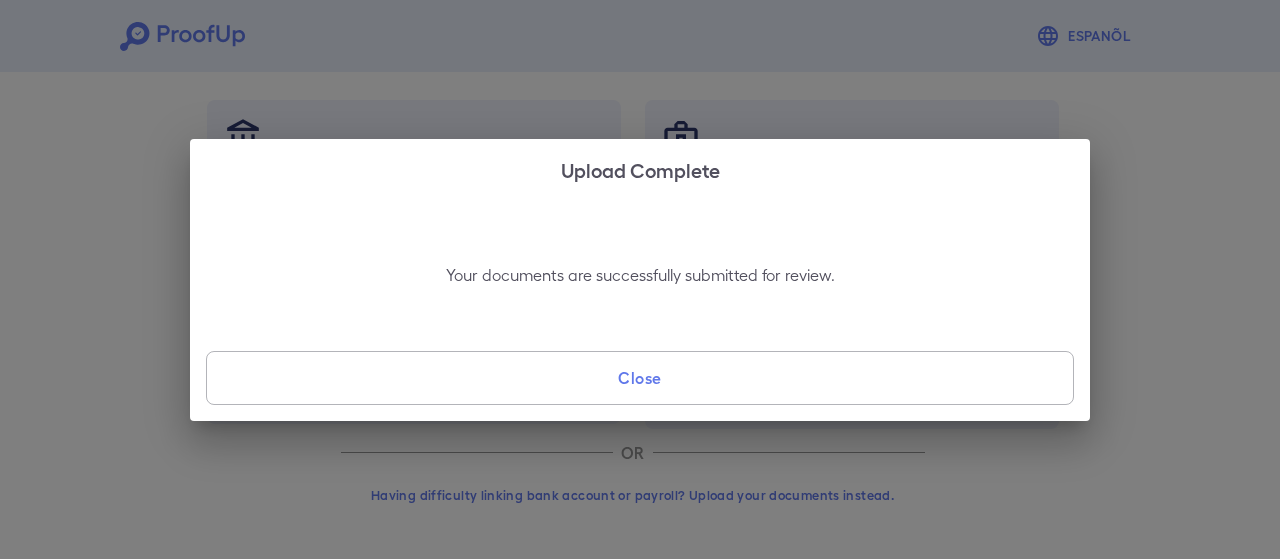 click on "Close" at bounding box center [640, 378] 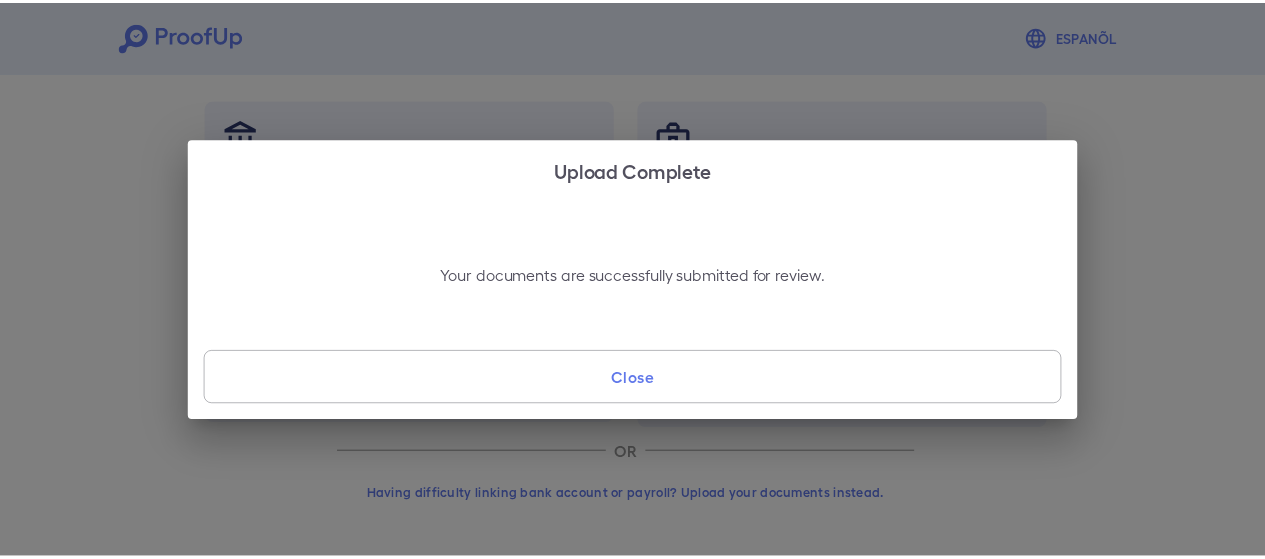 scroll, scrollTop: 56, scrollLeft: 0, axis: vertical 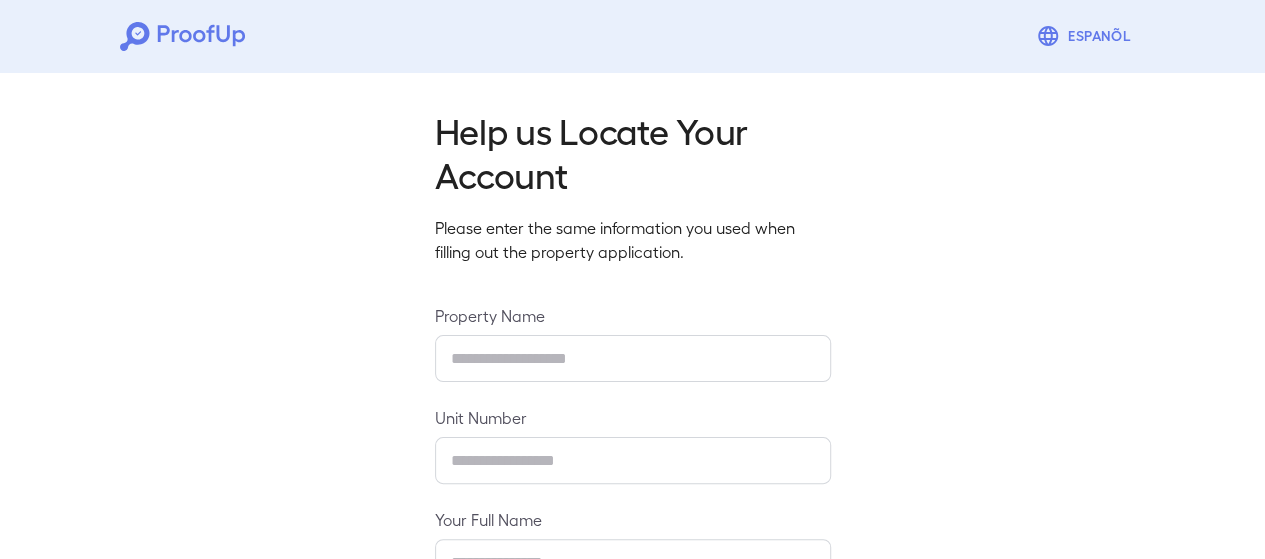 type on "**********" 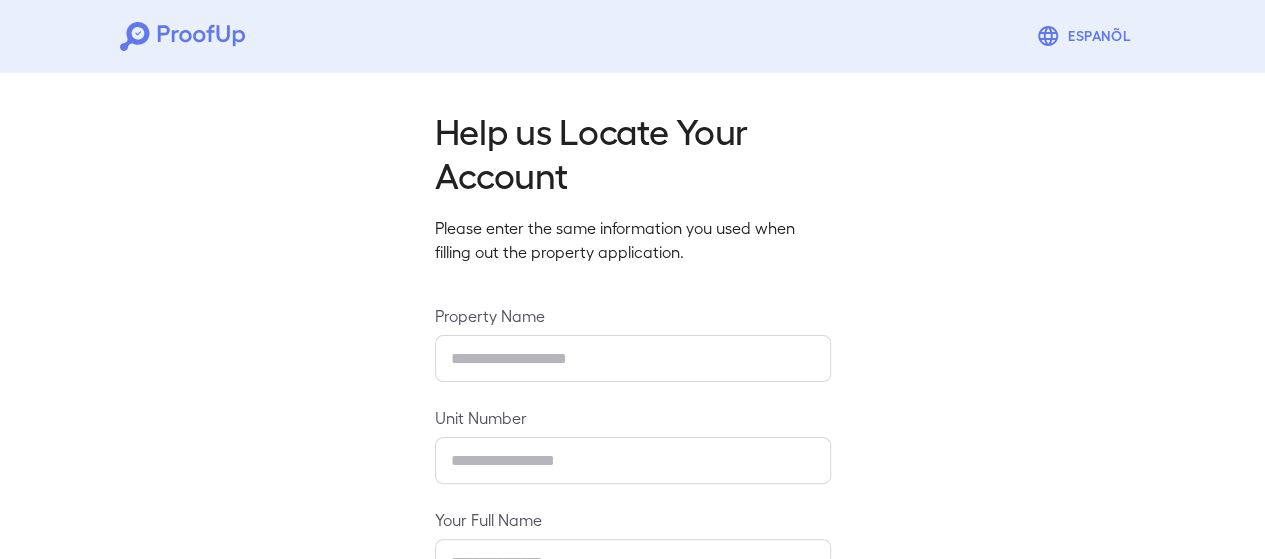type on "**" 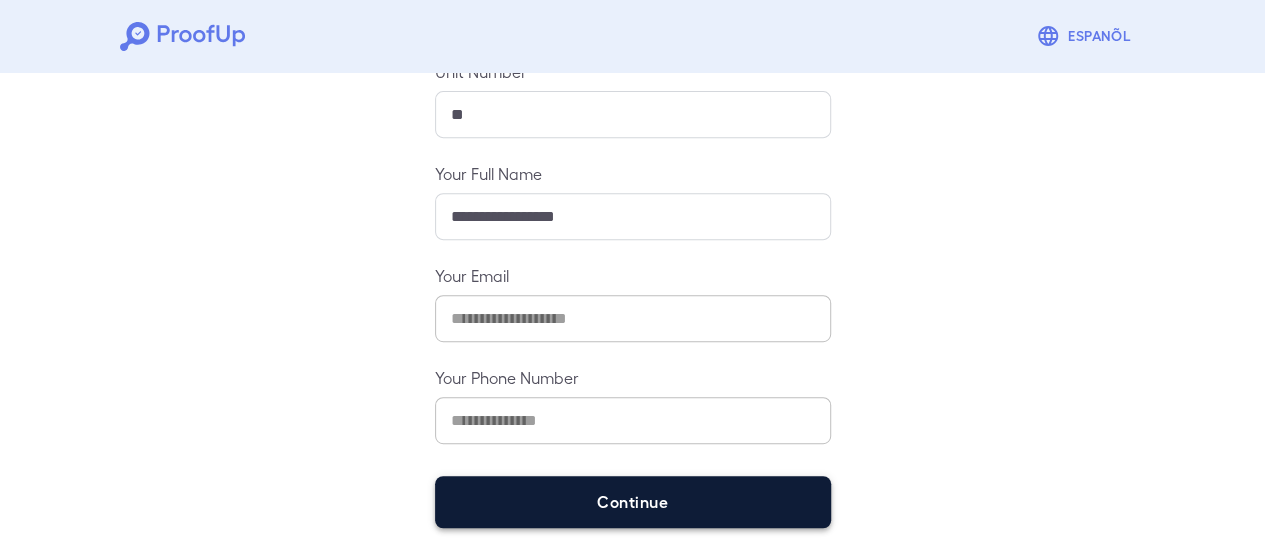 click on "Continue" at bounding box center (633, 502) 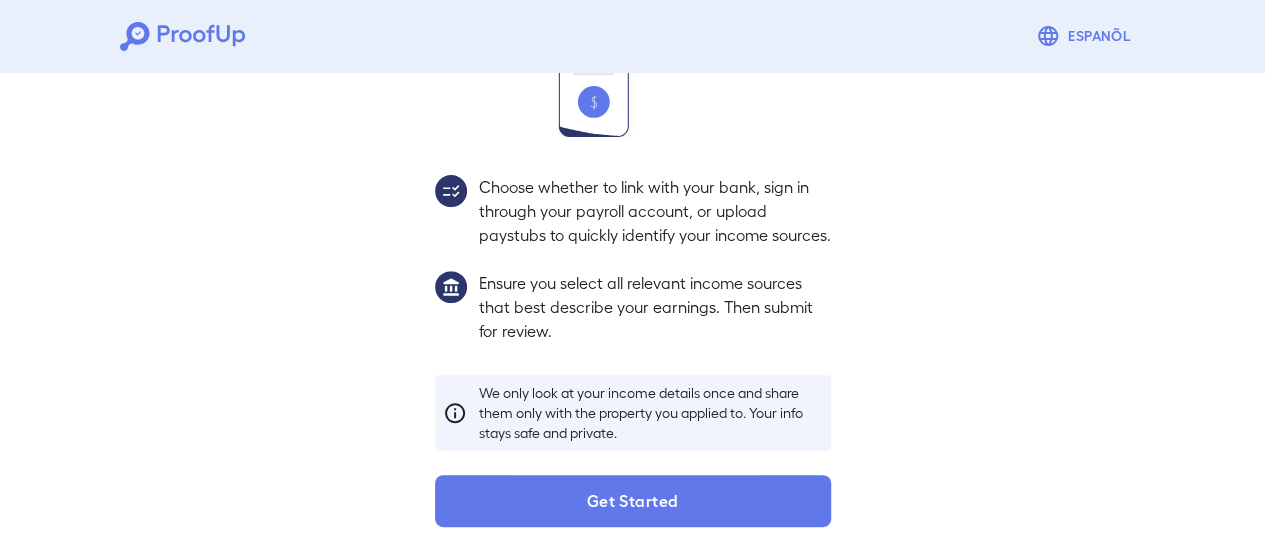 scroll, scrollTop: 318, scrollLeft: 0, axis: vertical 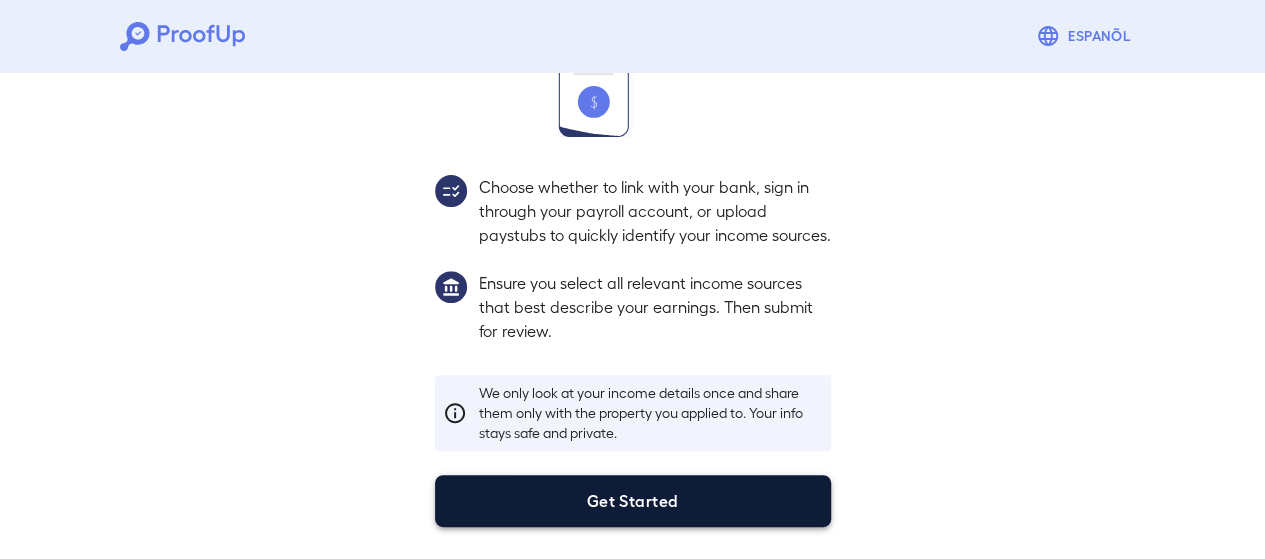 click on "Get Started" at bounding box center [633, 501] 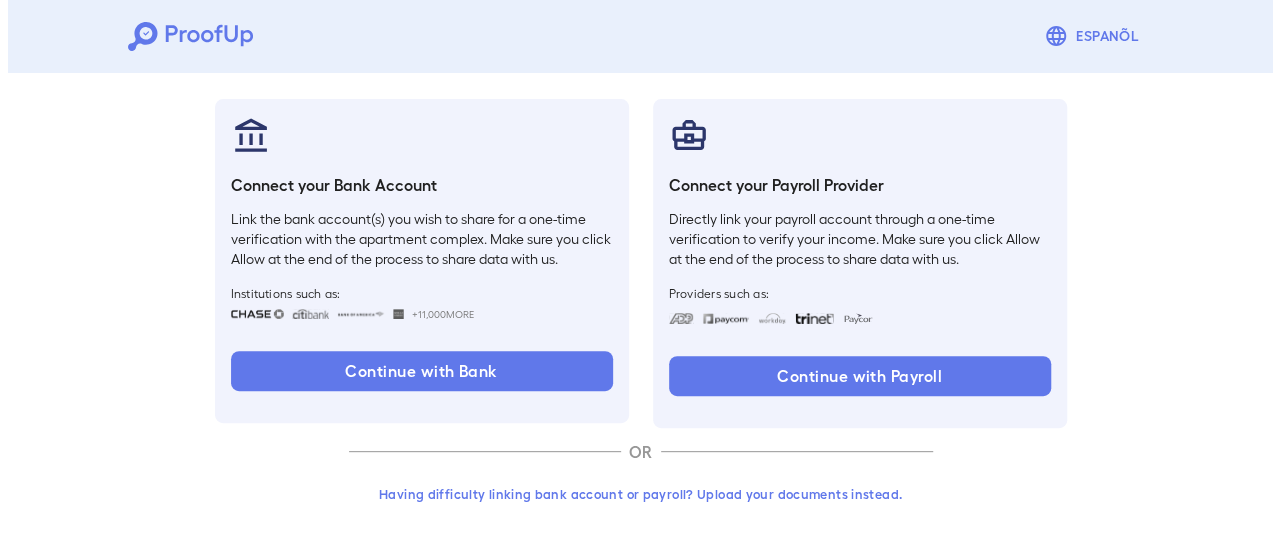 scroll, scrollTop: 204, scrollLeft: 0, axis: vertical 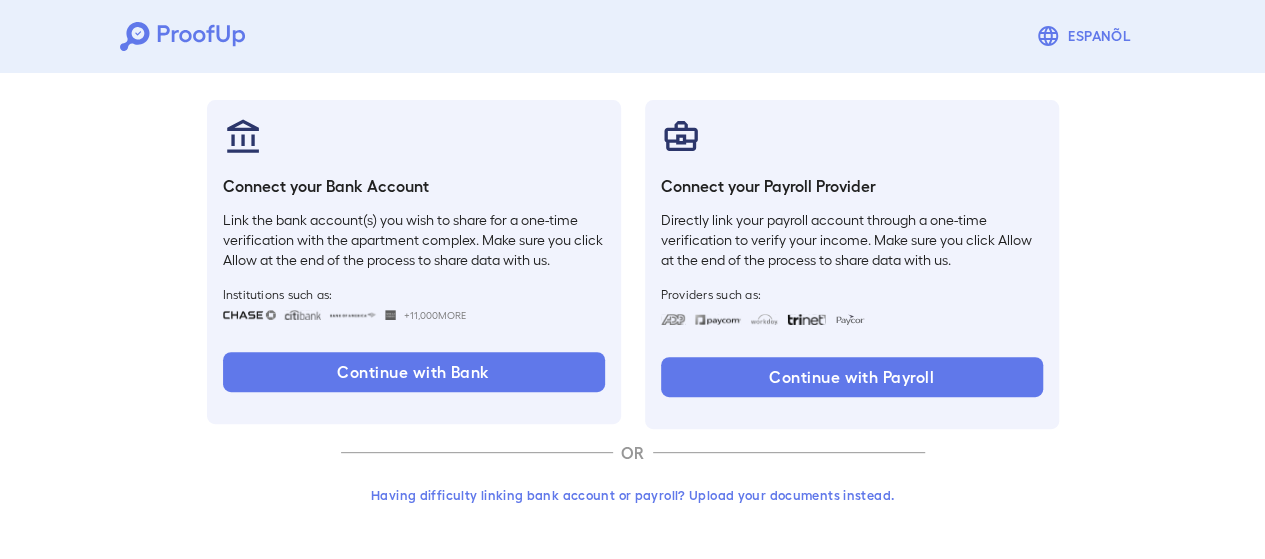 click on "Having difficulty linking bank account or payroll? Upload your documents instead." at bounding box center [633, 495] 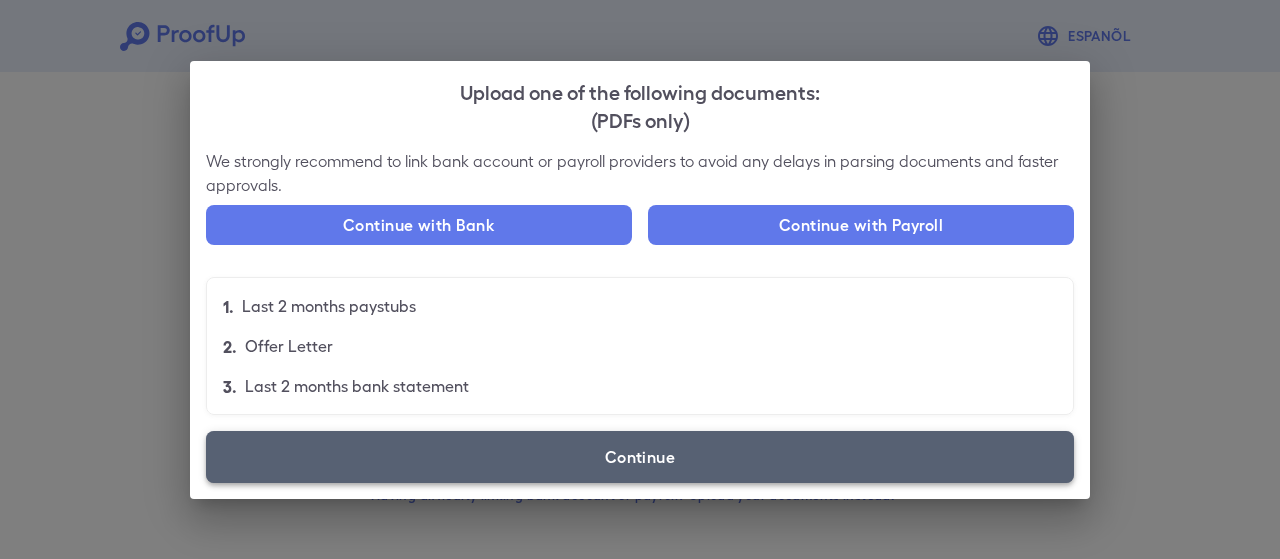 click on "Continue" at bounding box center [640, 457] 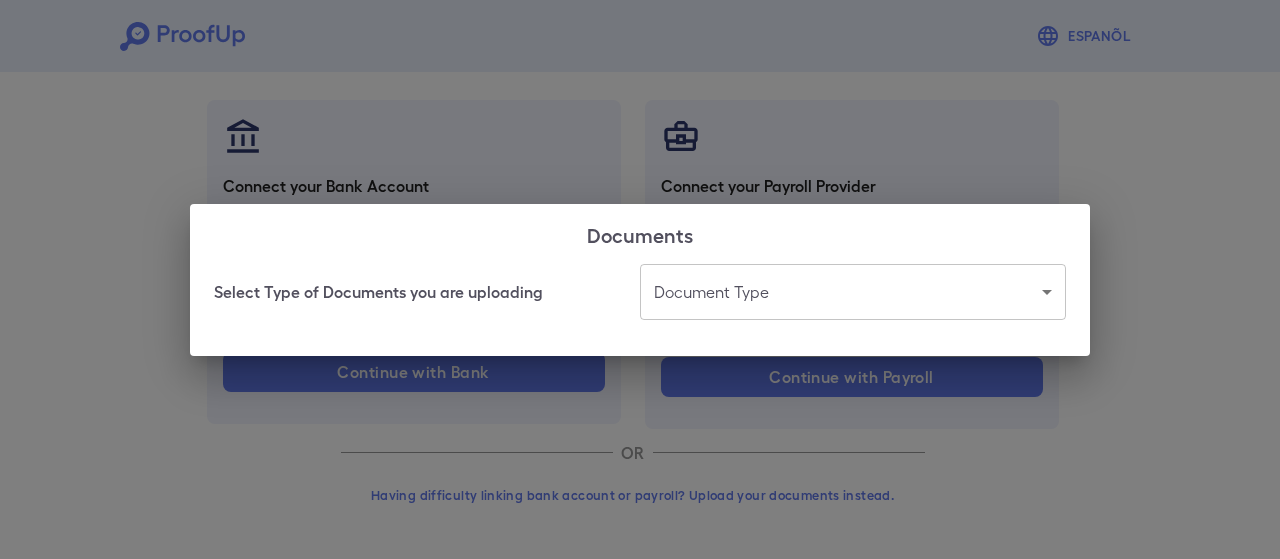 click on "Espanõl Go back How Would You Like to Verify Your Income? There are multiple ways you can access and upload your income. Select the best method for you. Connect your Bank Account Link the bank account(s) you wish to share for a one-time verification with the apartment complex. Make sure you click Allow at the end of the process to share data with us. Institutions such as: +11,000  More Continue with Bank Connect your Payroll Provider Directly link your payroll account through a one-time verification to verify your income. Make sure you click Allow at the end of the process to share data with us. Providers such as: Continue with Payroll OR Having difficulty linking bank account or payroll? Upload your documents instead. Documents Select Type of Documents you are uploading Document Type ​ ​" at bounding box center (640, 178) 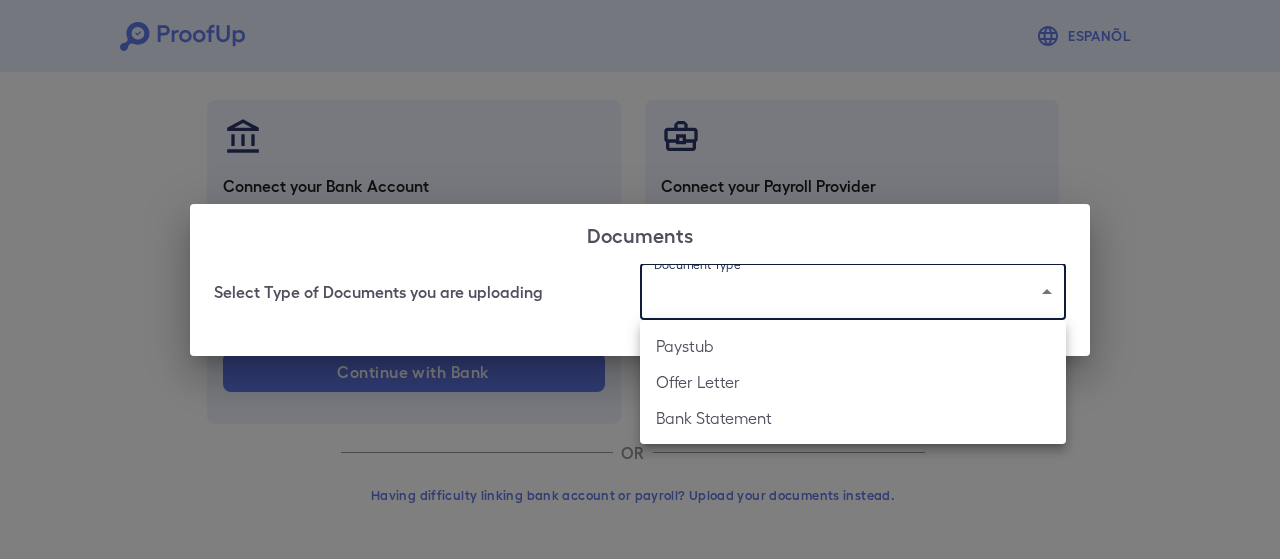 click on "Paystub" at bounding box center [853, 346] 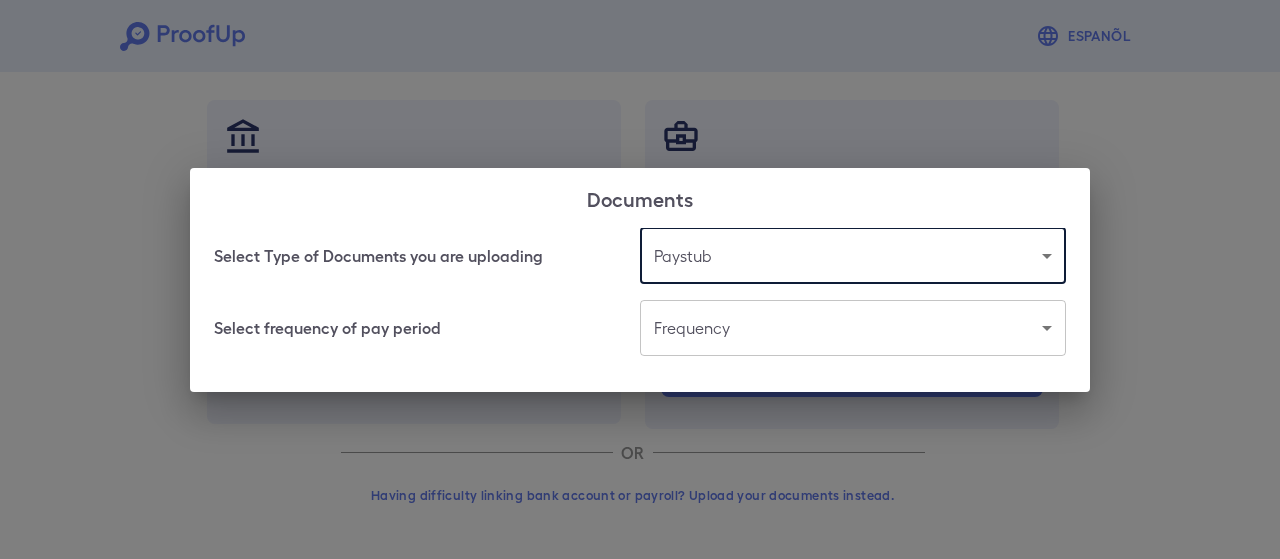 click on "Espanõl Go back How Would You Like to Verify Your Income? There are multiple ways you can access and upload your income. Select the best method for you. Connect your Bank Account Link the bank account(s) you wish to share for a one-time verification with the apartment complex. Make sure you click Allow at the end of the process to share data with us. Institutions such as: +11,000  More Continue with Bank Connect your Payroll Provider Directly link your payroll account through a one-time verification to verify your income. Make sure you click Allow at the end of the process to share data with us. Providers such as: Continue with Payroll OR Having difficulty linking bank account or payroll? Upload your documents instead. Documents Select Type of Documents you are uploading Paystub ******* ​ Select frequency of pay period Frequency ​ ​" at bounding box center [640, 178] 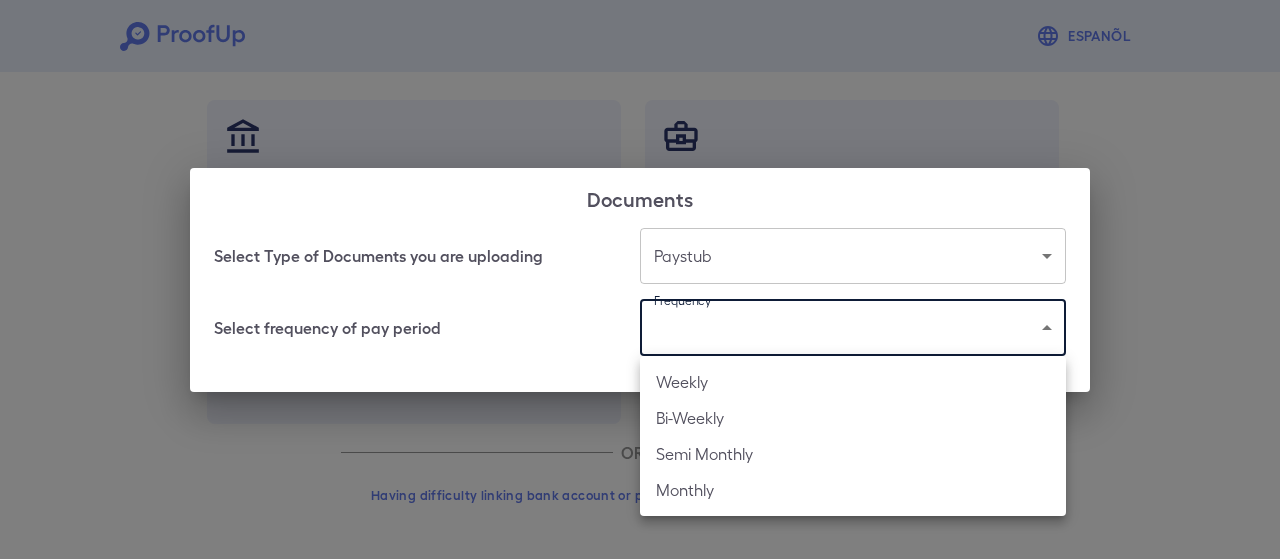 click on "Bi-Weekly" at bounding box center (853, 418) 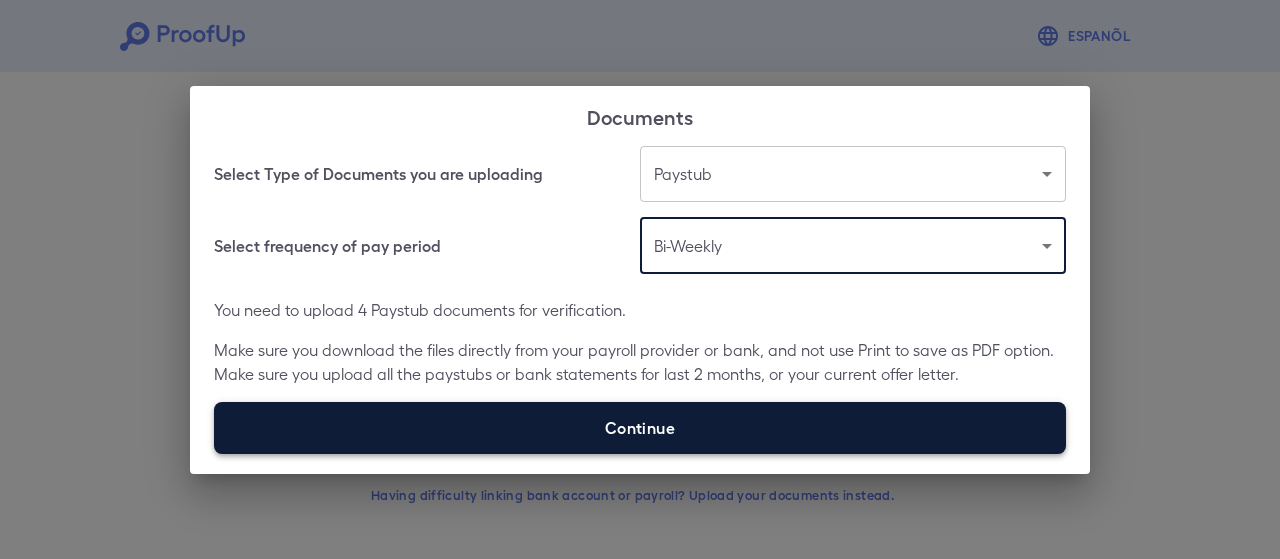 click on "Continue" at bounding box center [640, 428] 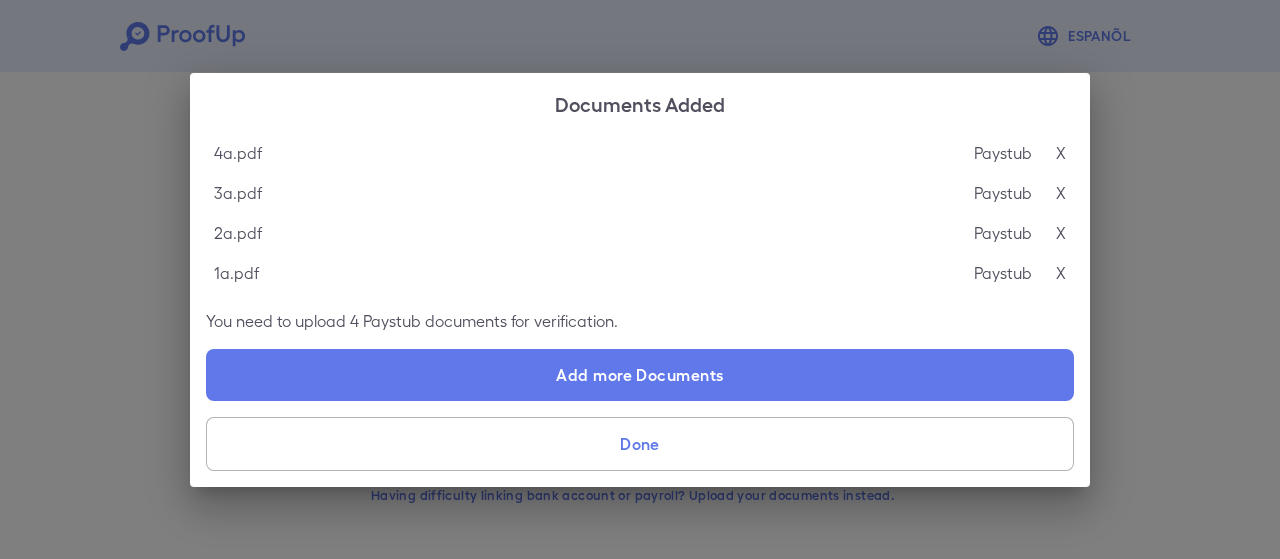 click on "Done" at bounding box center [640, 444] 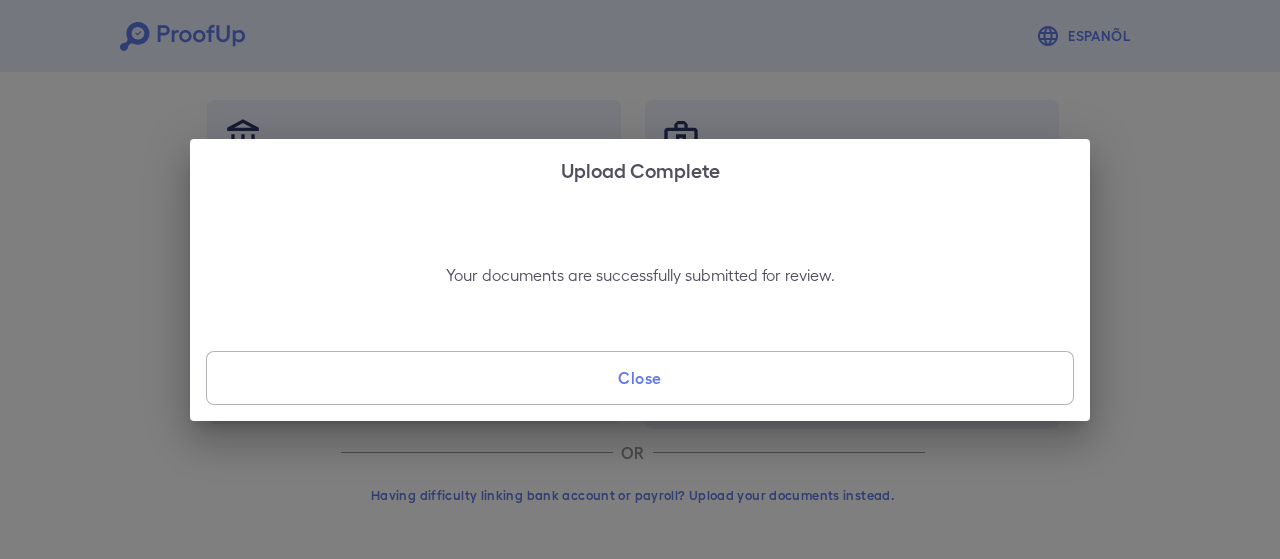 click on "Close" at bounding box center (640, 378) 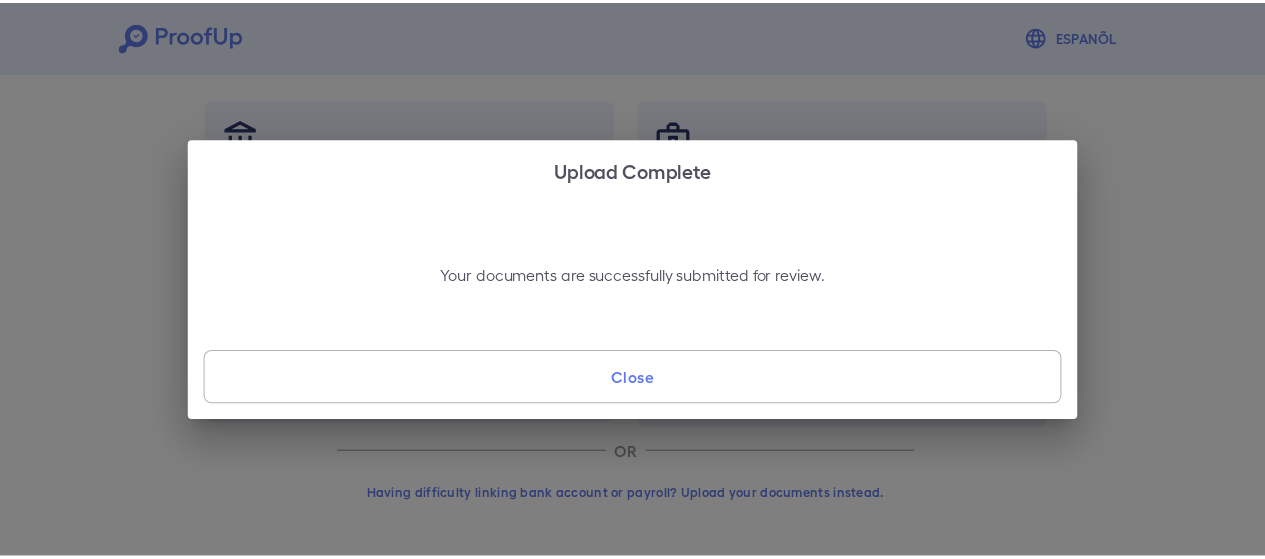 scroll, scrollTop: 56, scrollLeft: 0, axis: vertical 